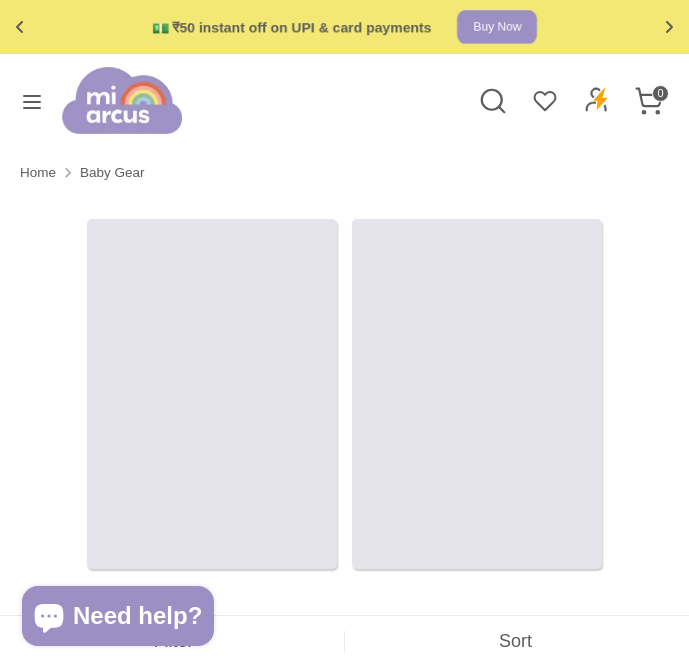 scroll, scrollTop: 0, scrollLeft: 0, axis: both 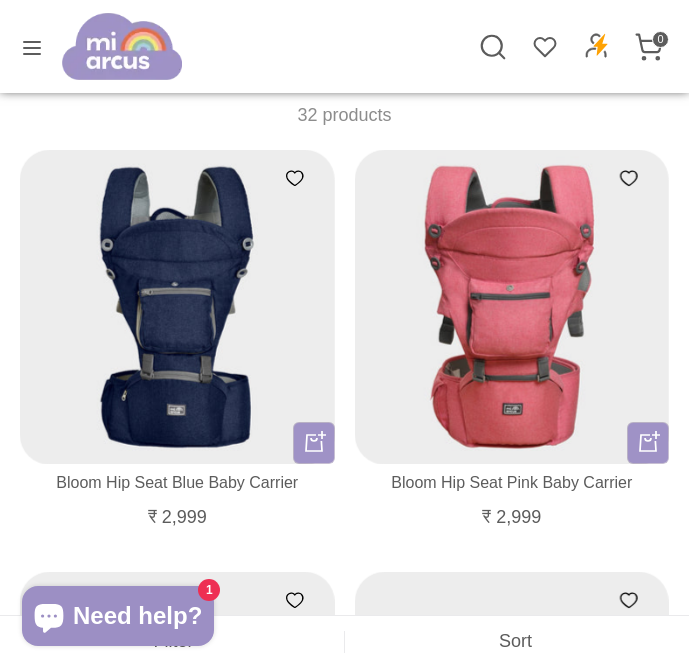 click 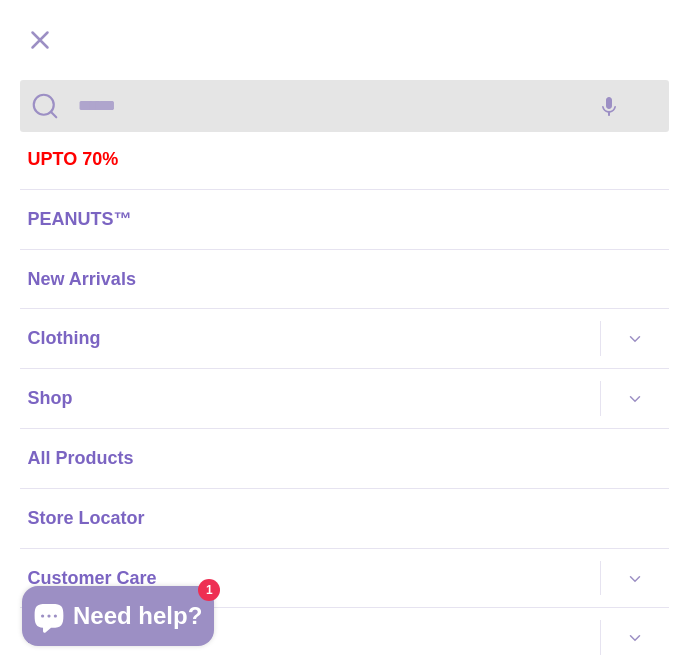 click at bounding box center [634, 338] 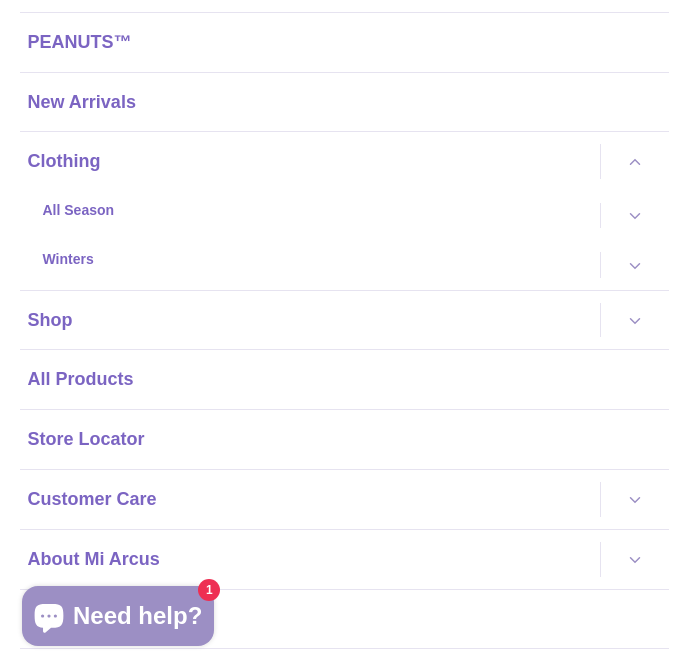 scroll, scrollTop: 182, scrollLeft: 0, axis: vertical 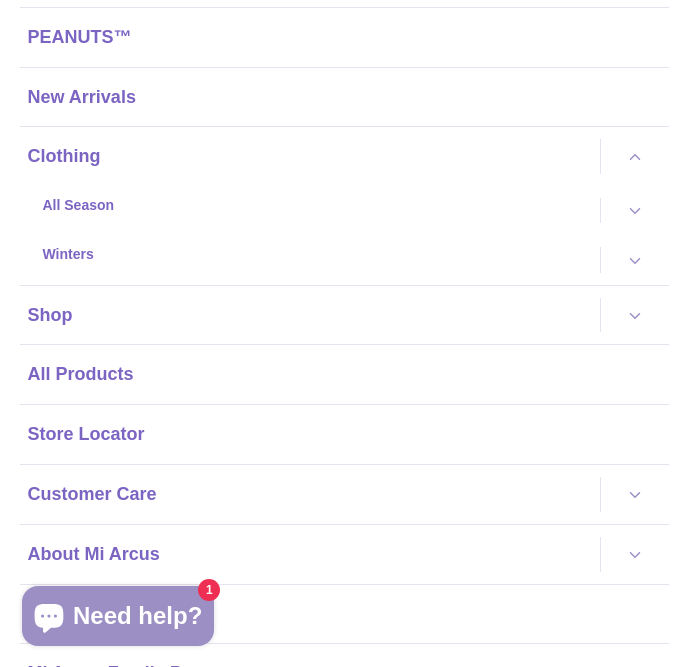 click at bounding box center (634, 315) 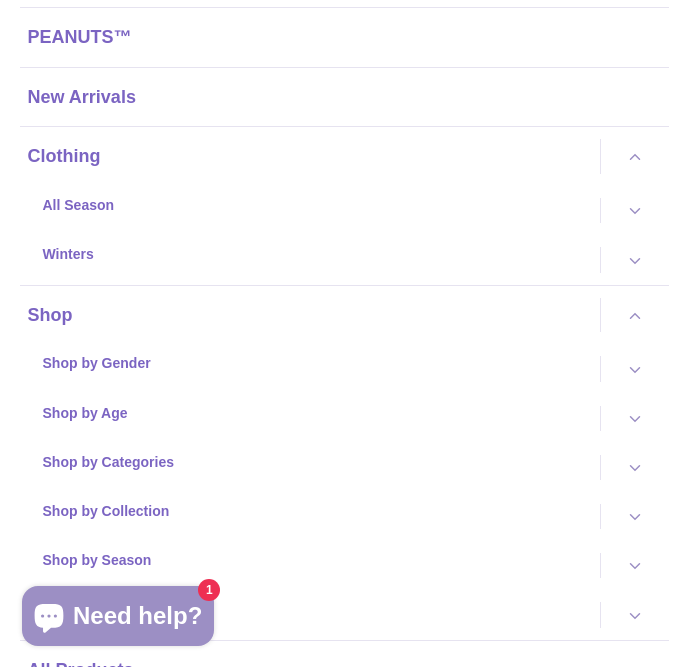 click 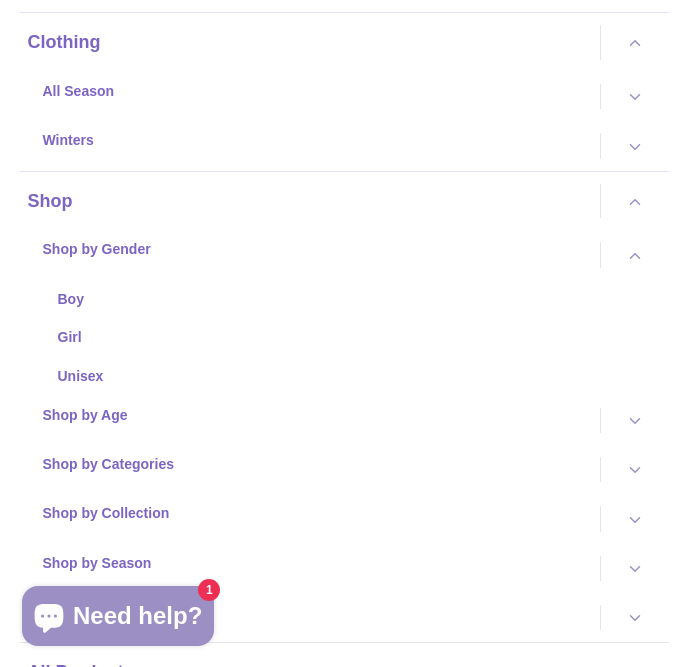 scroll, scrollTop: 336, scrollLeft: 0, axis: vertical 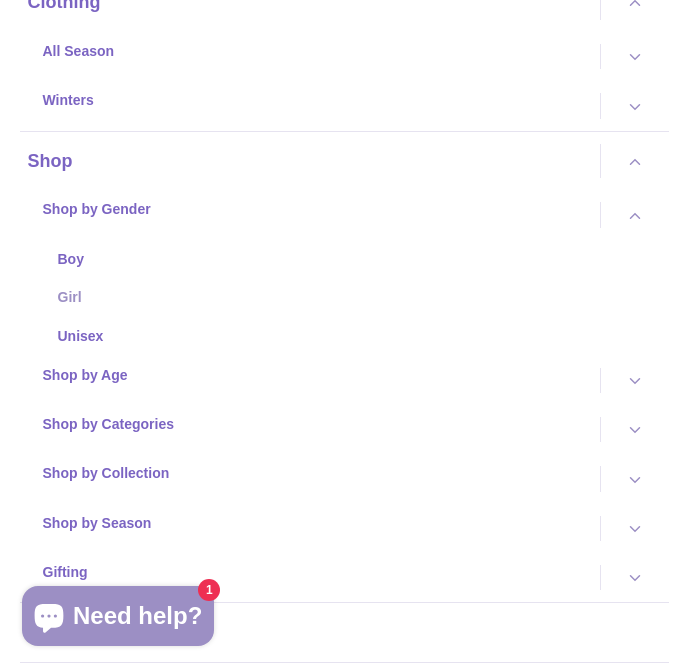 click on "Girl" at bounding box center [359, 297] 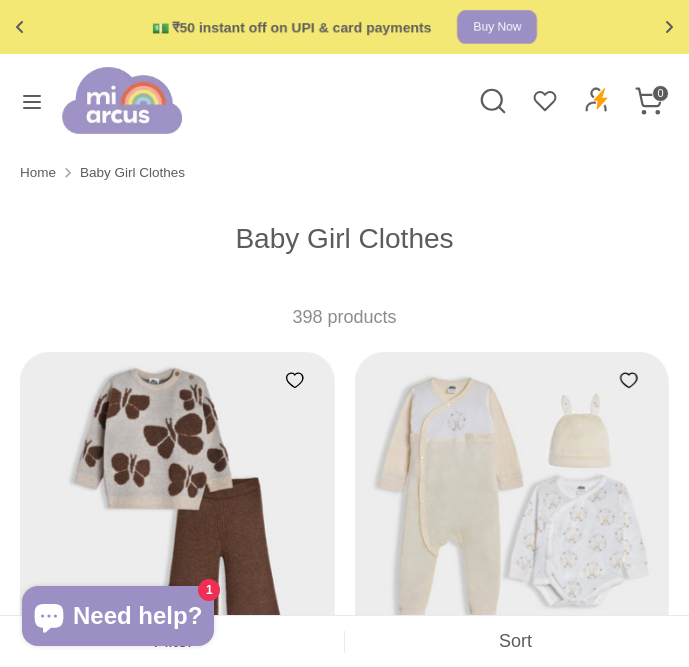 scroll, scrollTop: 0, scrollLeft: 0, axis: both 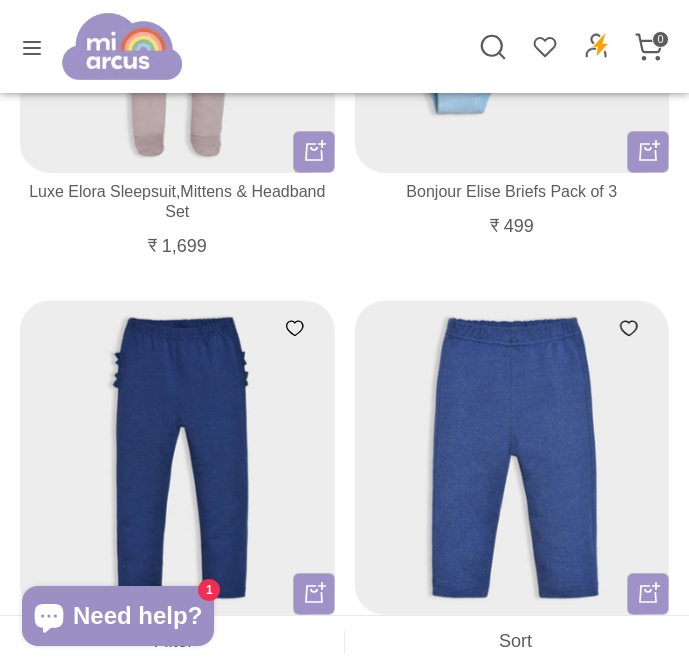 click 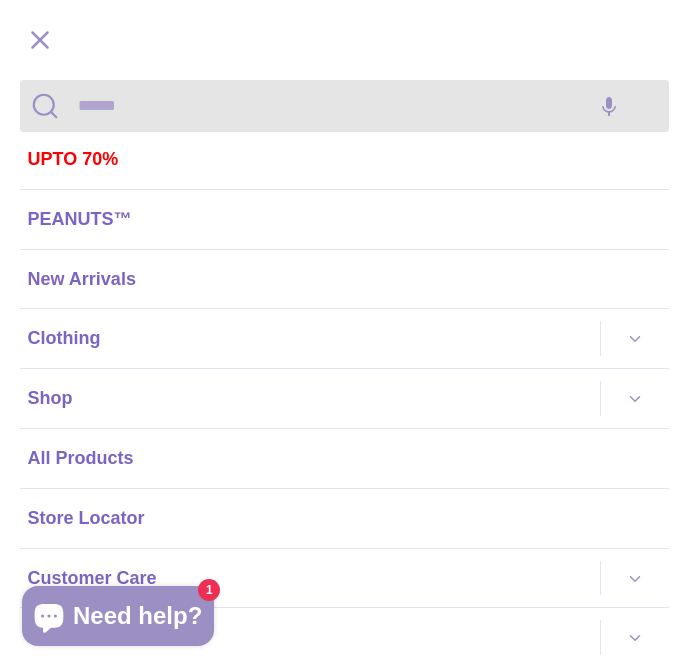 click on "UPTO 70%" at bounding box center (344, 159) 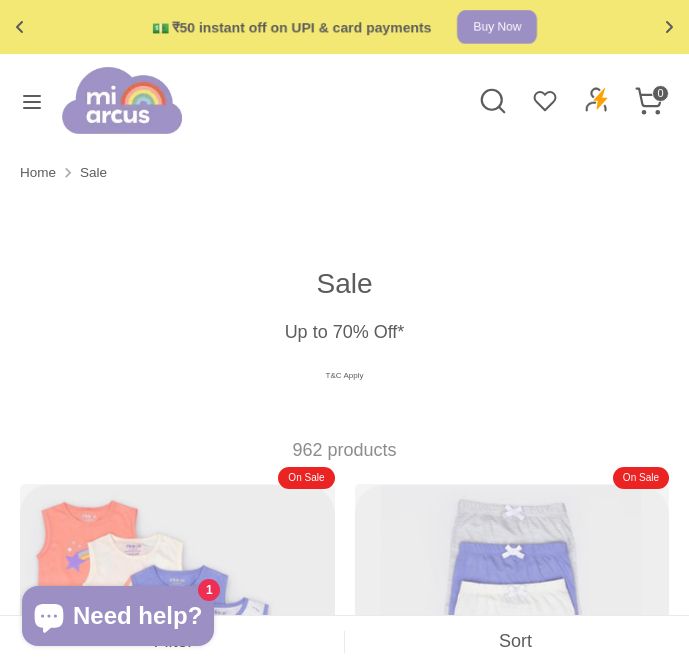 scroll, scrollTop: 0, scrollLeft: 0, axis: both 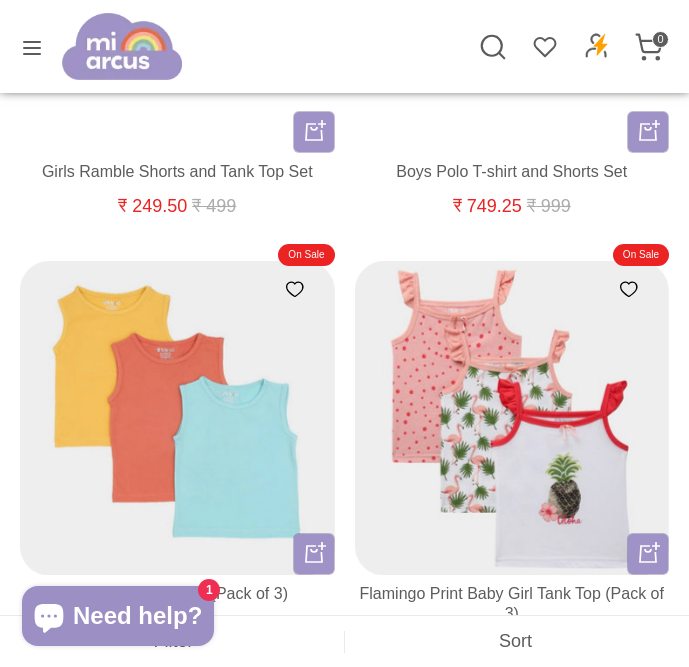 click 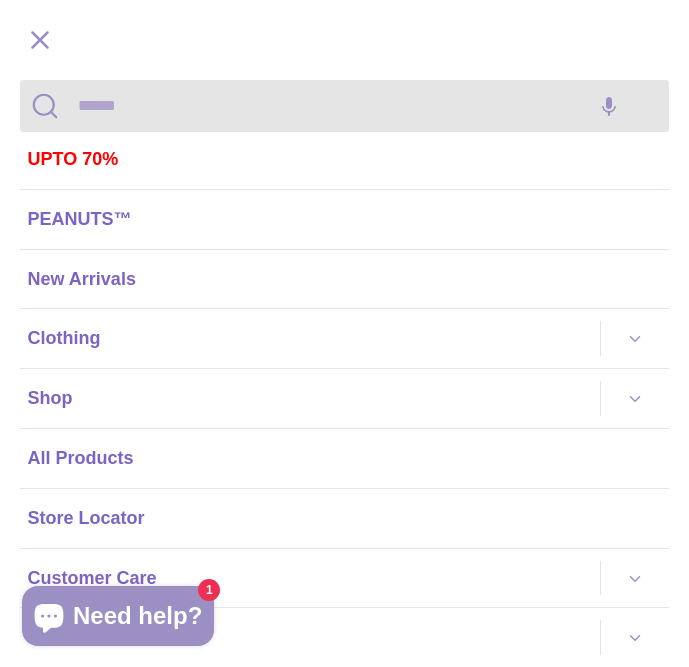 click 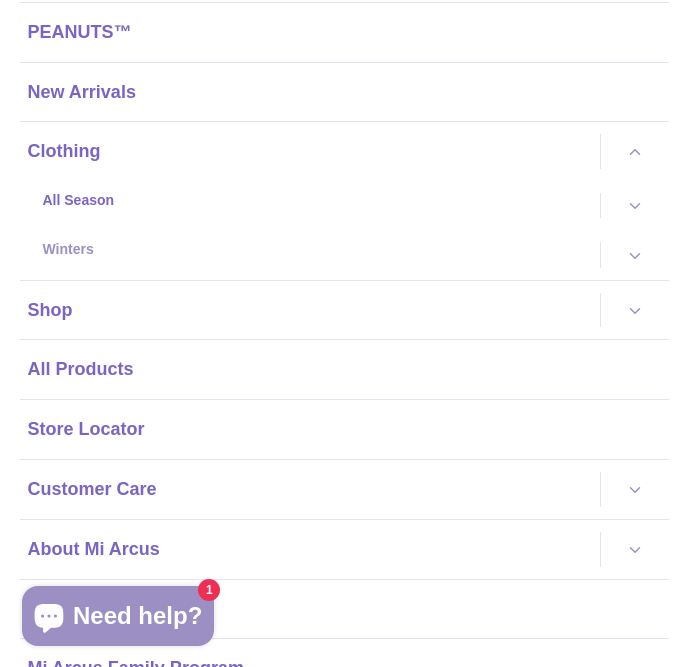 scroll, scrollTop: 188, scrollLeft: 0, axis: vertical 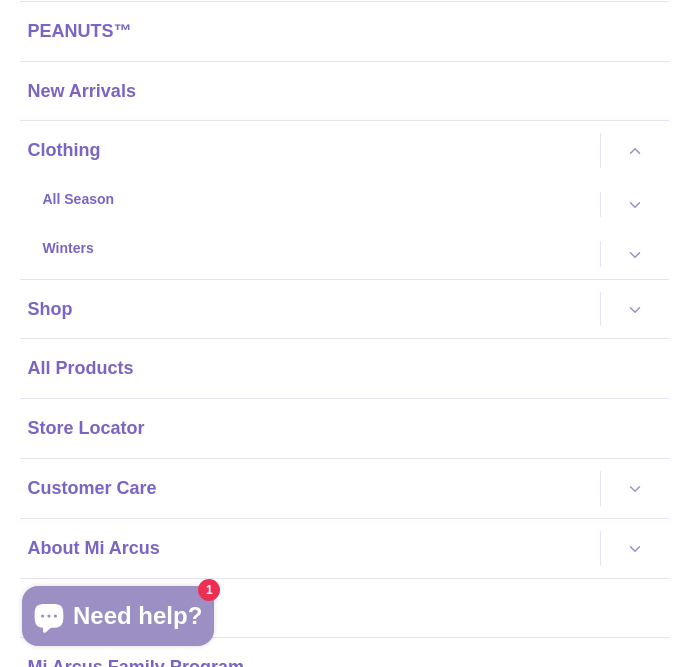click 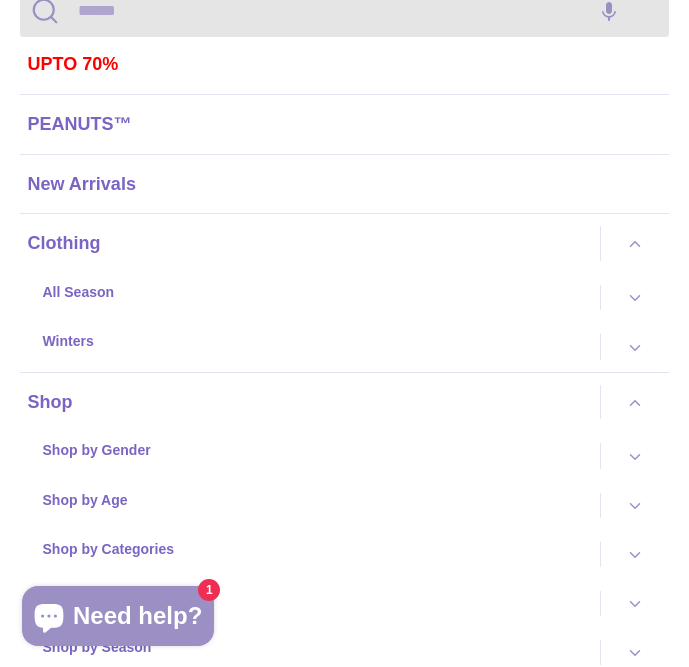 scroll, scrollTop: 92, scrollLeft: 0, axis: vertical 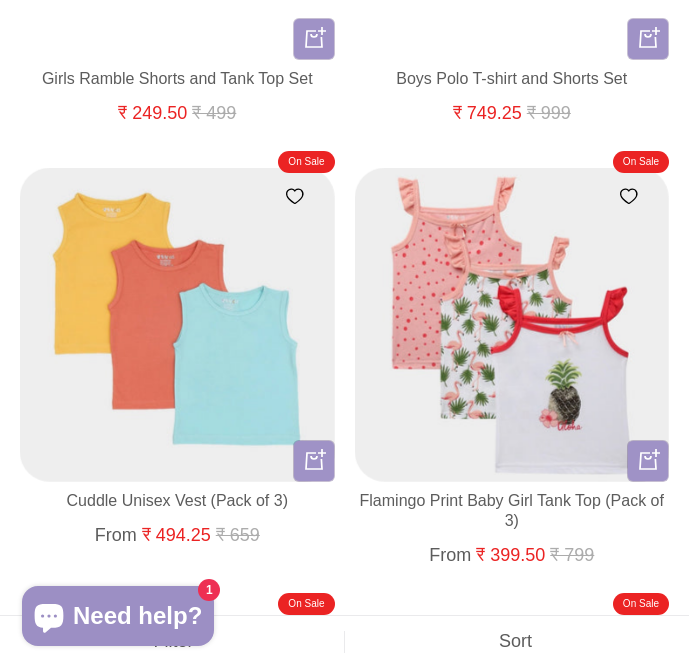 click on "🚚 Free shipping on orders above ₹599 Shop now Free gift on orders above ₹1999 Checkout 💵 ₹50 instant off on UPI & card payments Buy Now Up to 70% off on selected items Shop now! 🚚 Free shipping on orders above ₹599 Shop now Free gift on orders above ₹1999 Checkout 💵 ₹50 instant off on UPI & card payments Buy Now Up to 70% off on selected items Shop now!
✅ Product added to cart!
End of Season Sale - Baby Products & Clothes Online India at Mi Arcus" at bounding box center (344, -3289) 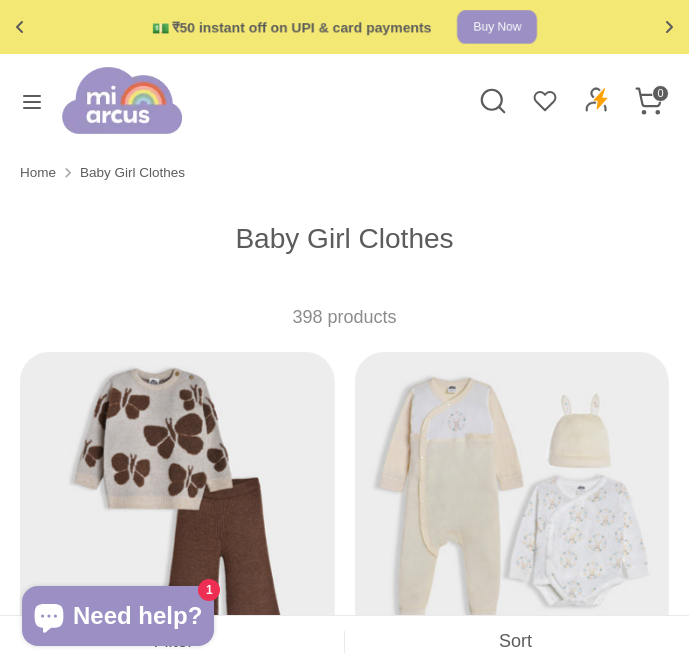 scroll, scrollTop: 0, scrollLeft: 0, axis: both 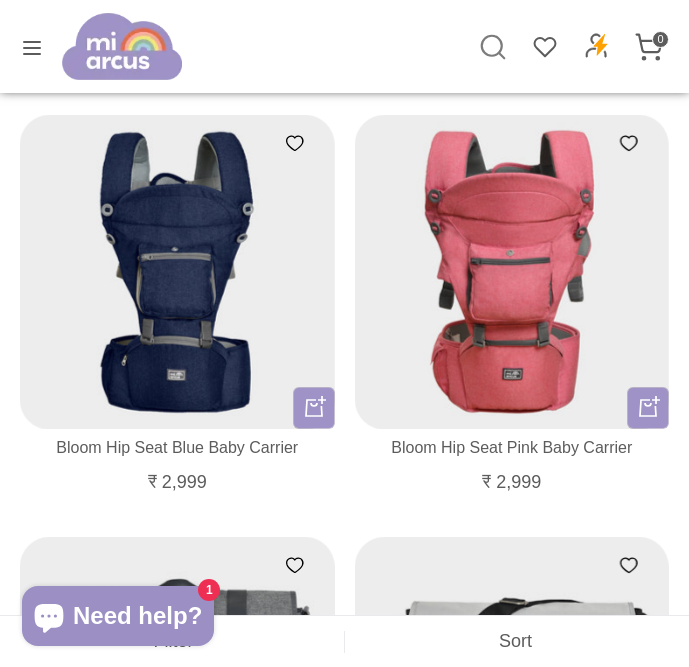 click 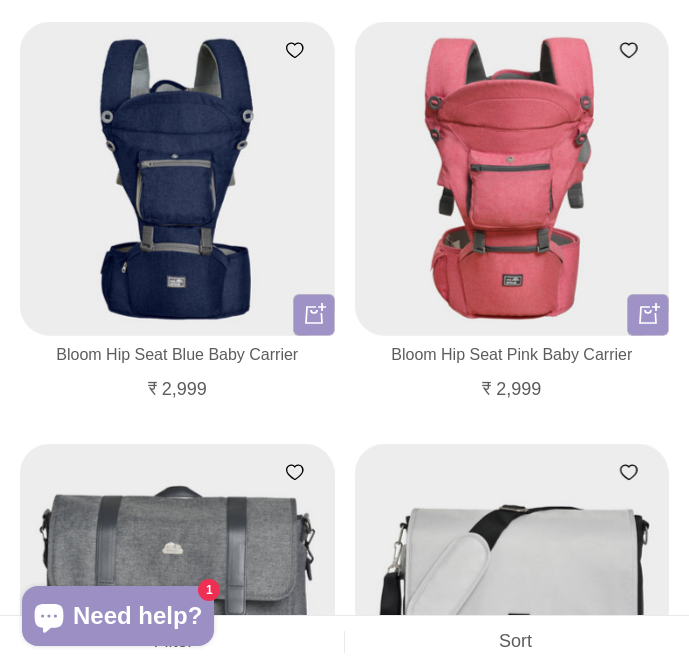 scroll, scrollTop: 0, scrollLeft: 0, axis: both 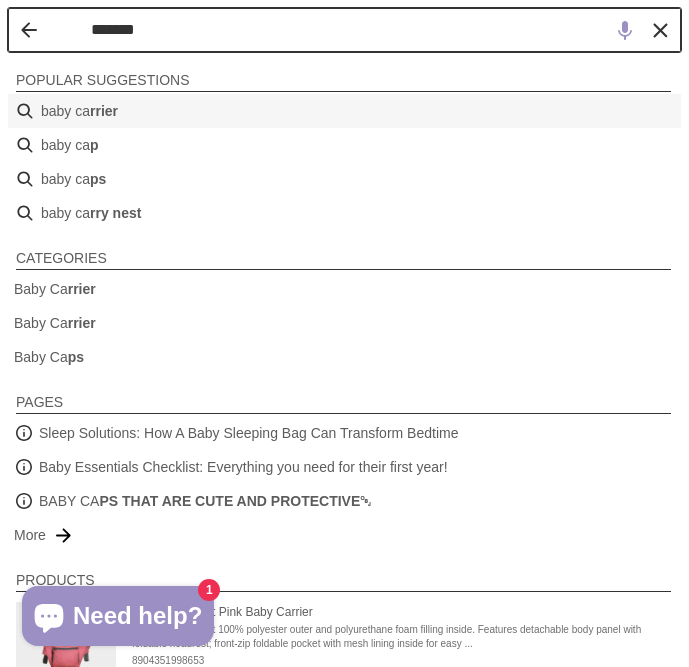 type on "*******" 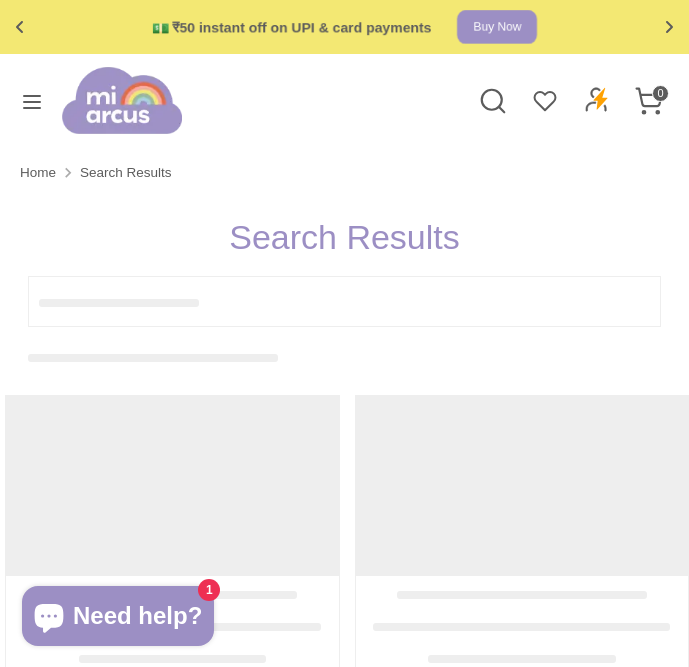 scroll, scrollTop: 0, scrollLeft: 0, axis: both 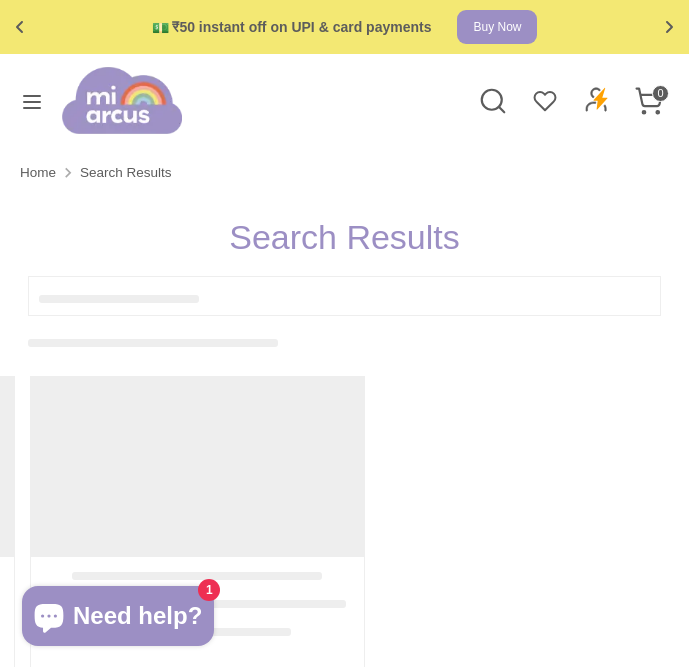 type on "**********" 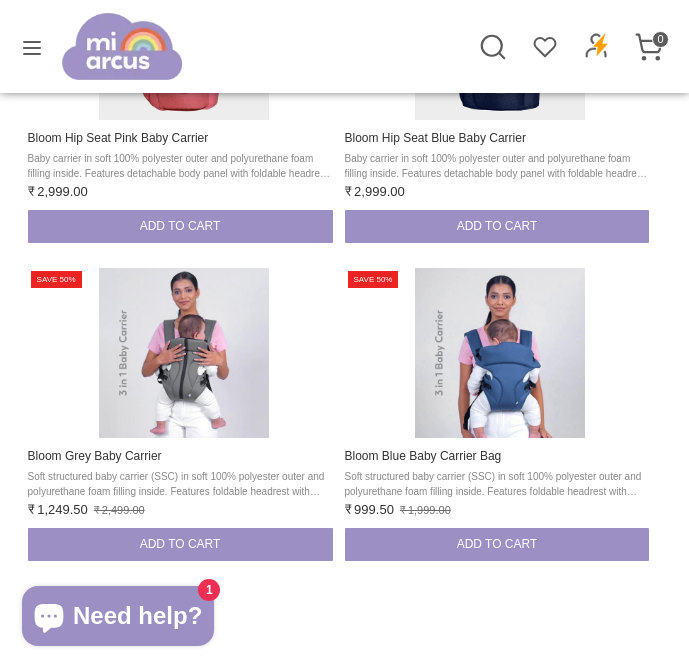 scroll, scrollTop: 456, scrollLeft: 0, axis: vertical 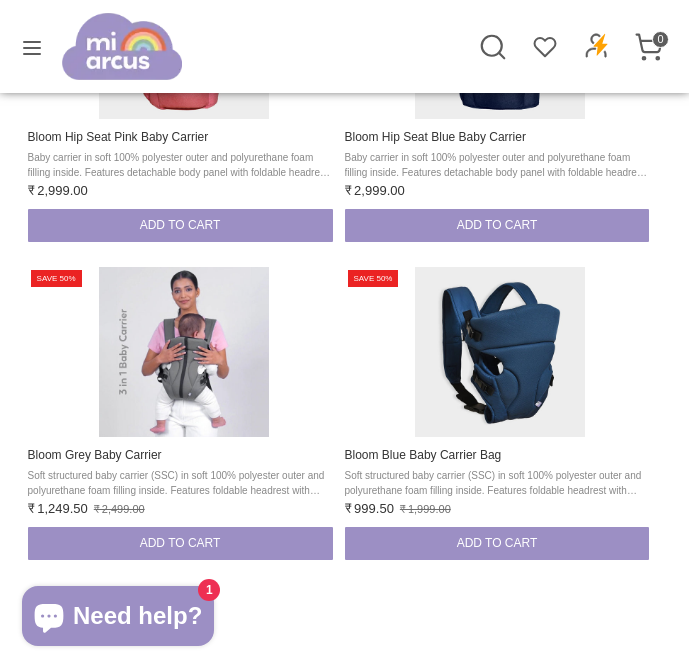 click at bounding box center (500, 352) 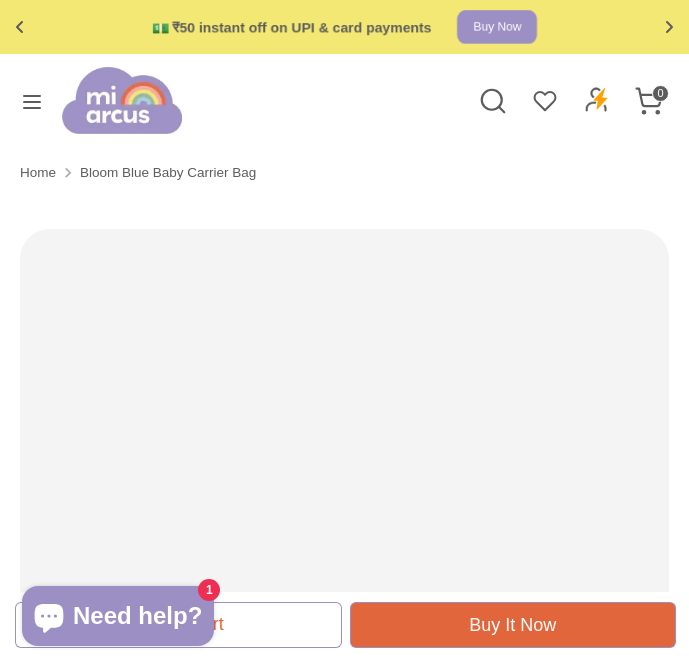 scroll, scrollTop: 0, scrollLeft: 0, axis: both 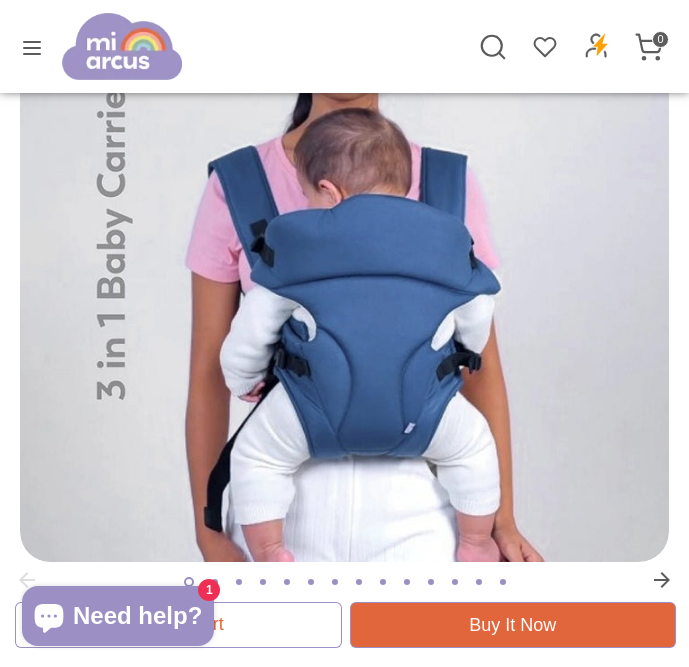 click 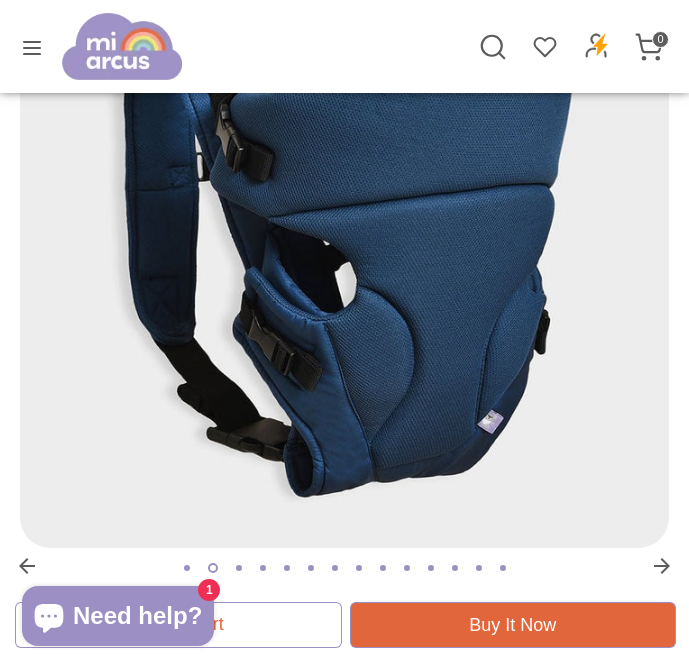 scroll, scrollTop: 368, scrollLeft: 0, axis: vertical 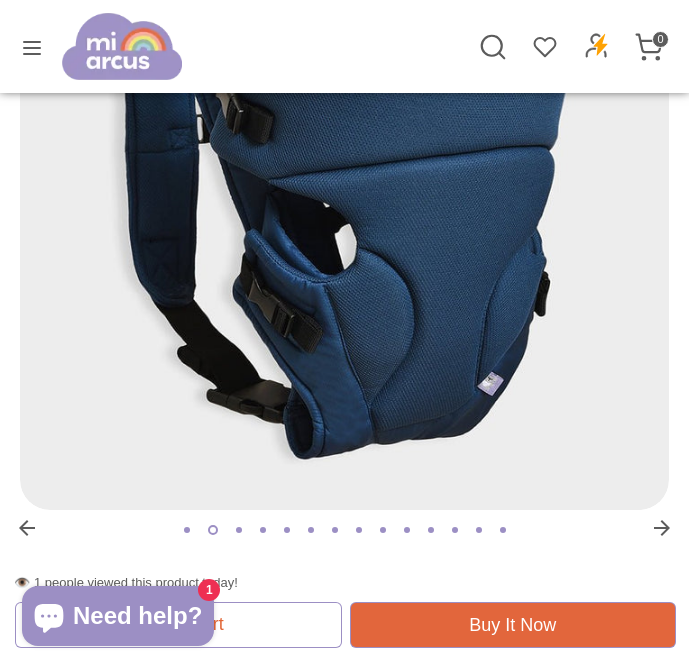 click 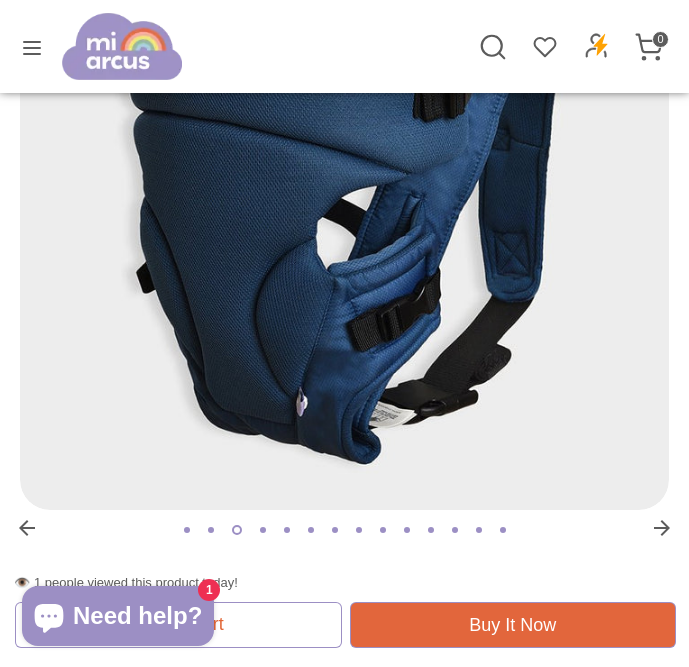 click 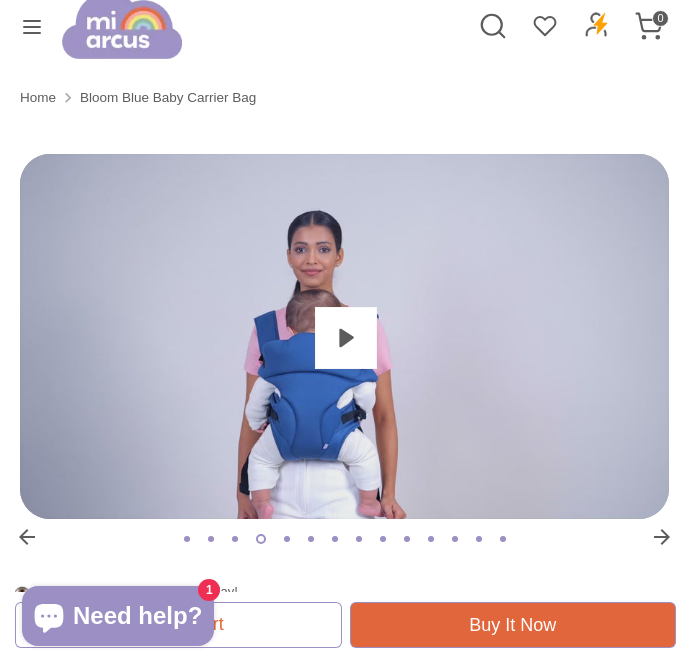 scroll, scrollTop: 89, scrollLeft: 0, axis: vertical 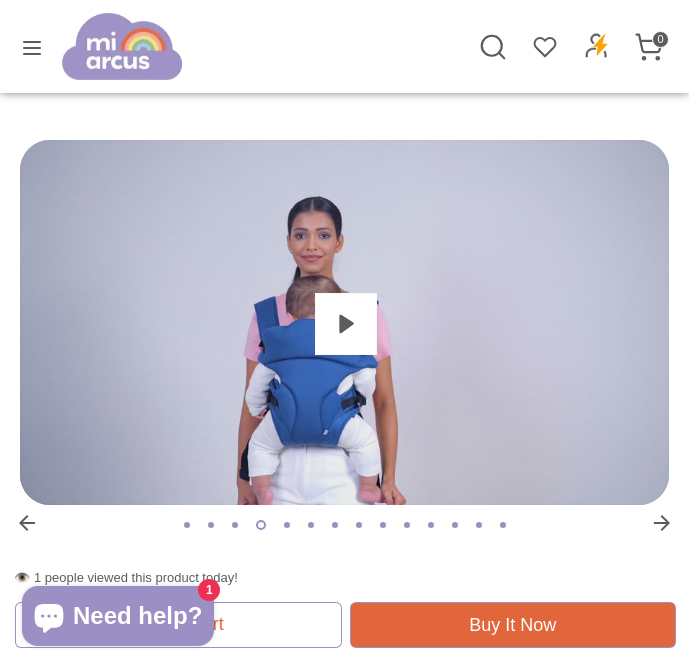 click 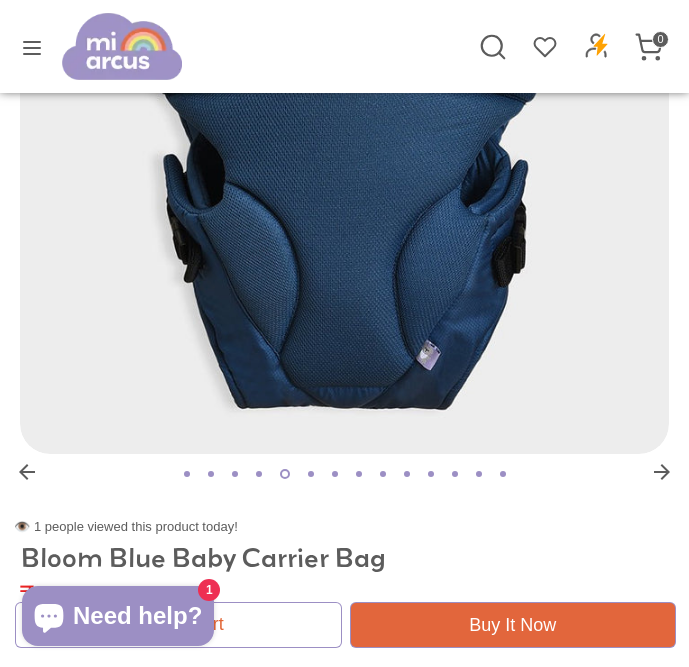 scroll, scrollTop: 426, scrollLeft: 0, axis: vertical 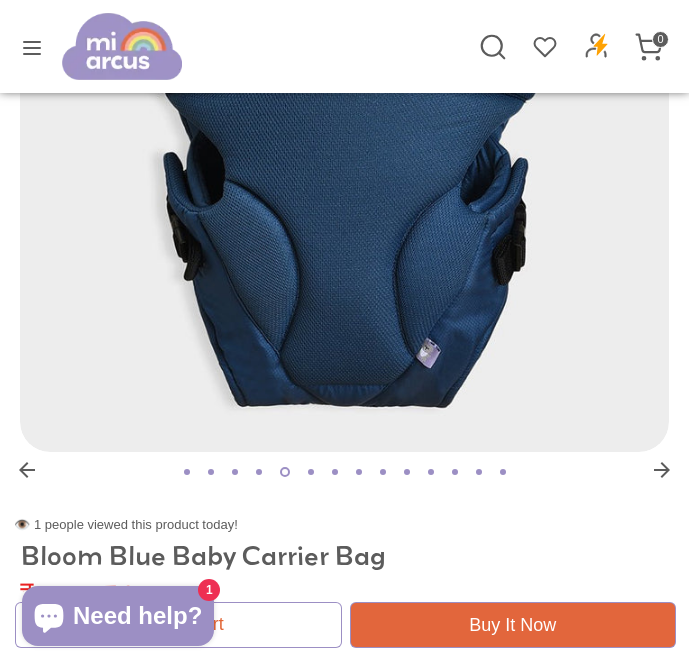 click 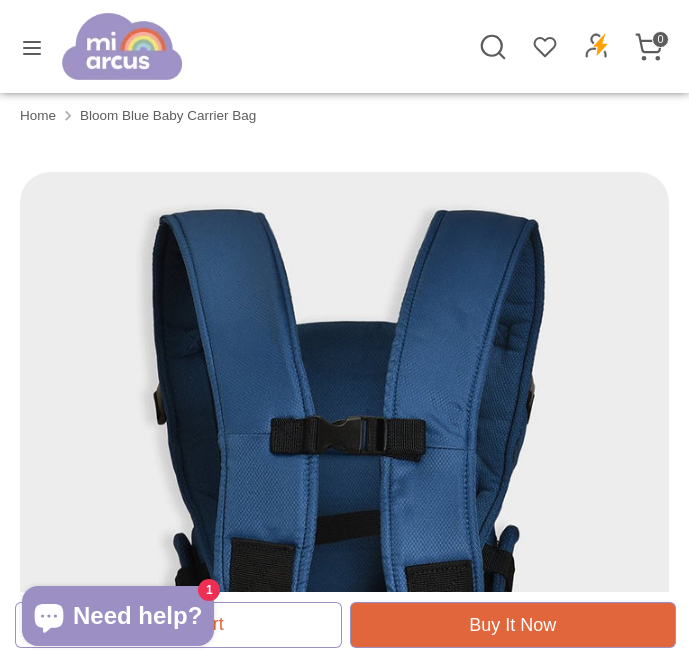 scroll, scrollTop: 50, scrollLeft: 0, axis: vertical 